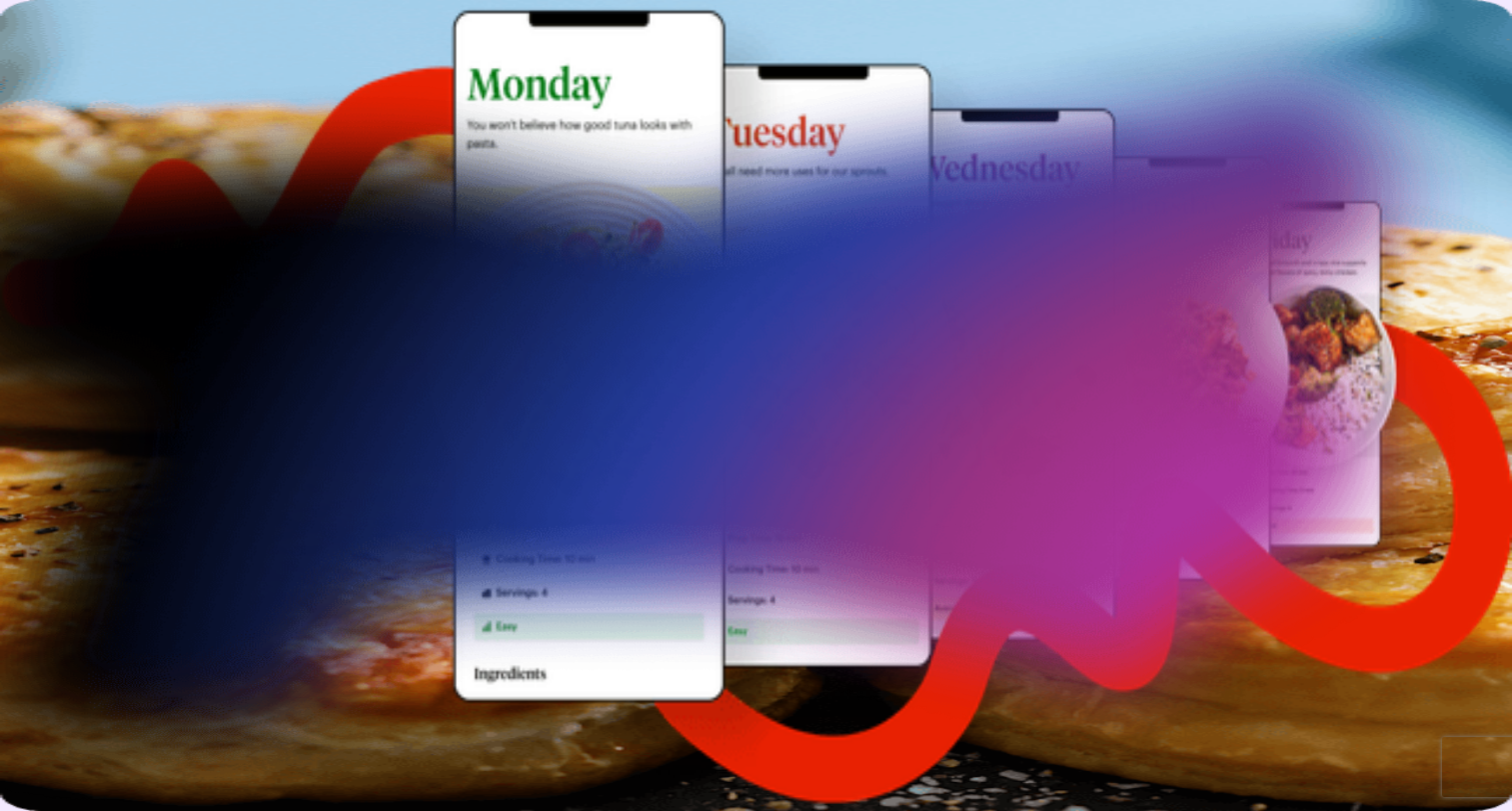 scroll, scrollTop: 0, scrollLeft: 0, axis: both 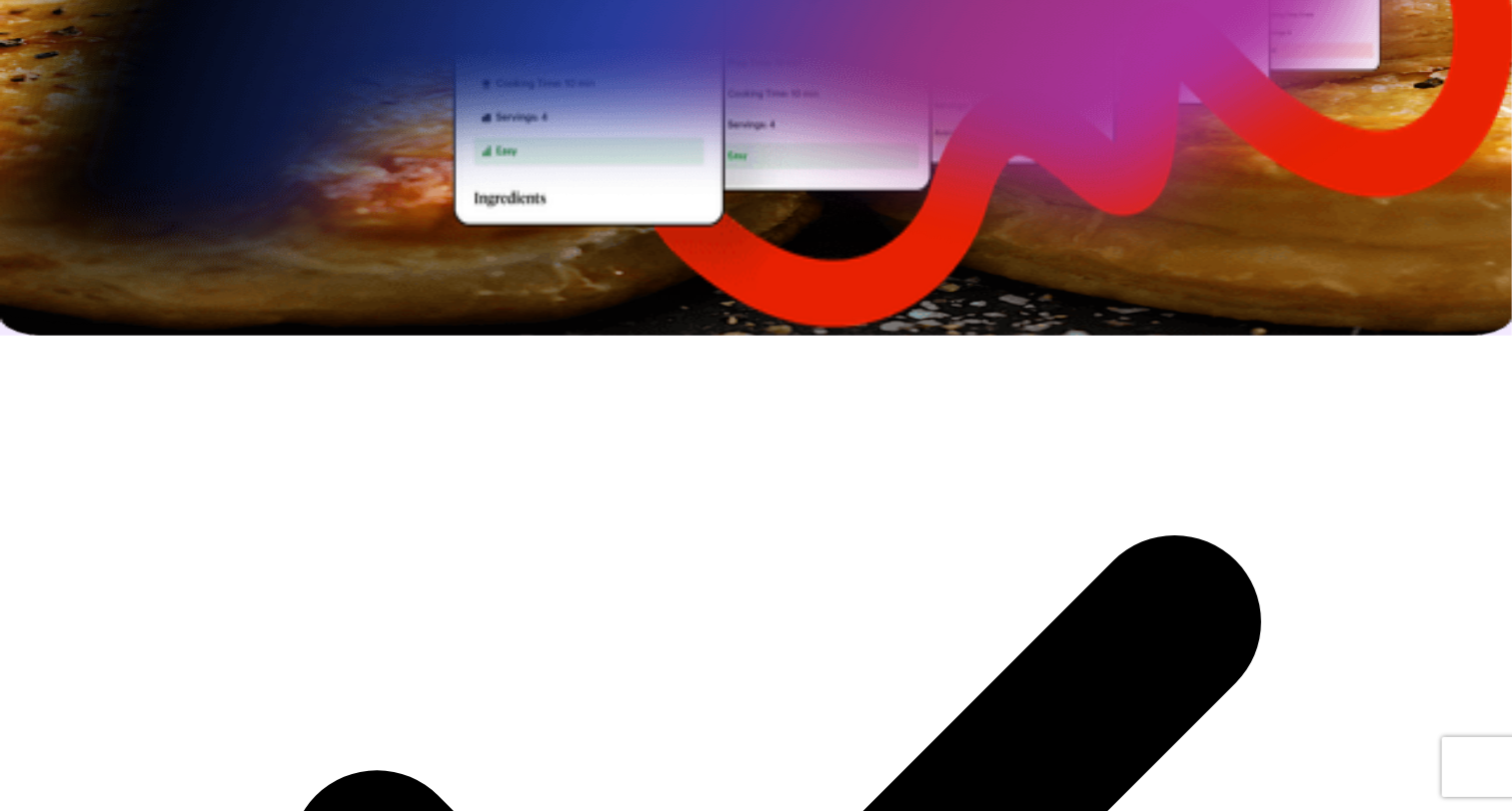 drag, startPoint x: 537, startPoint y: 449, endPoint x: 756, endPoint y: 14, distance: 487.01745 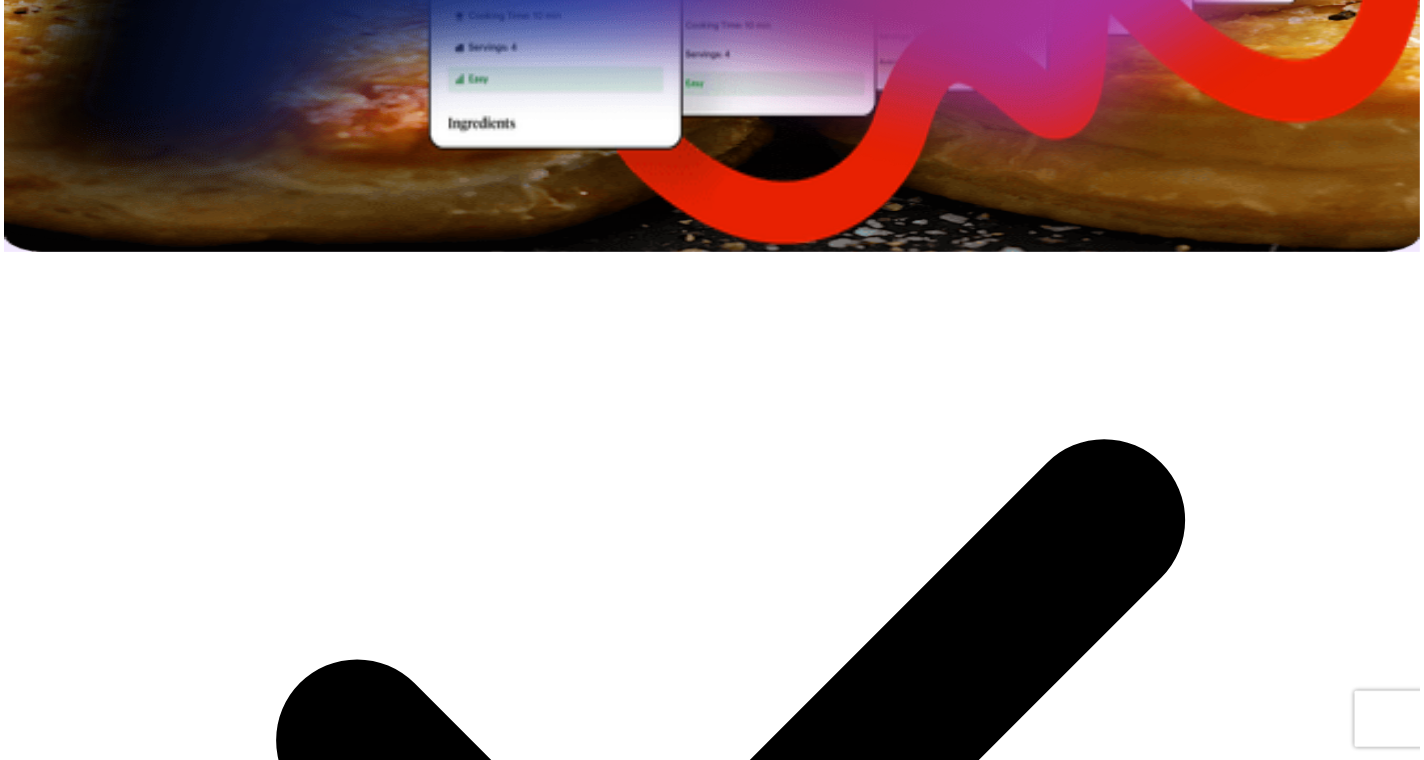 scroll, scrollTop: 554, scrollLeft: 0, axis: vertical 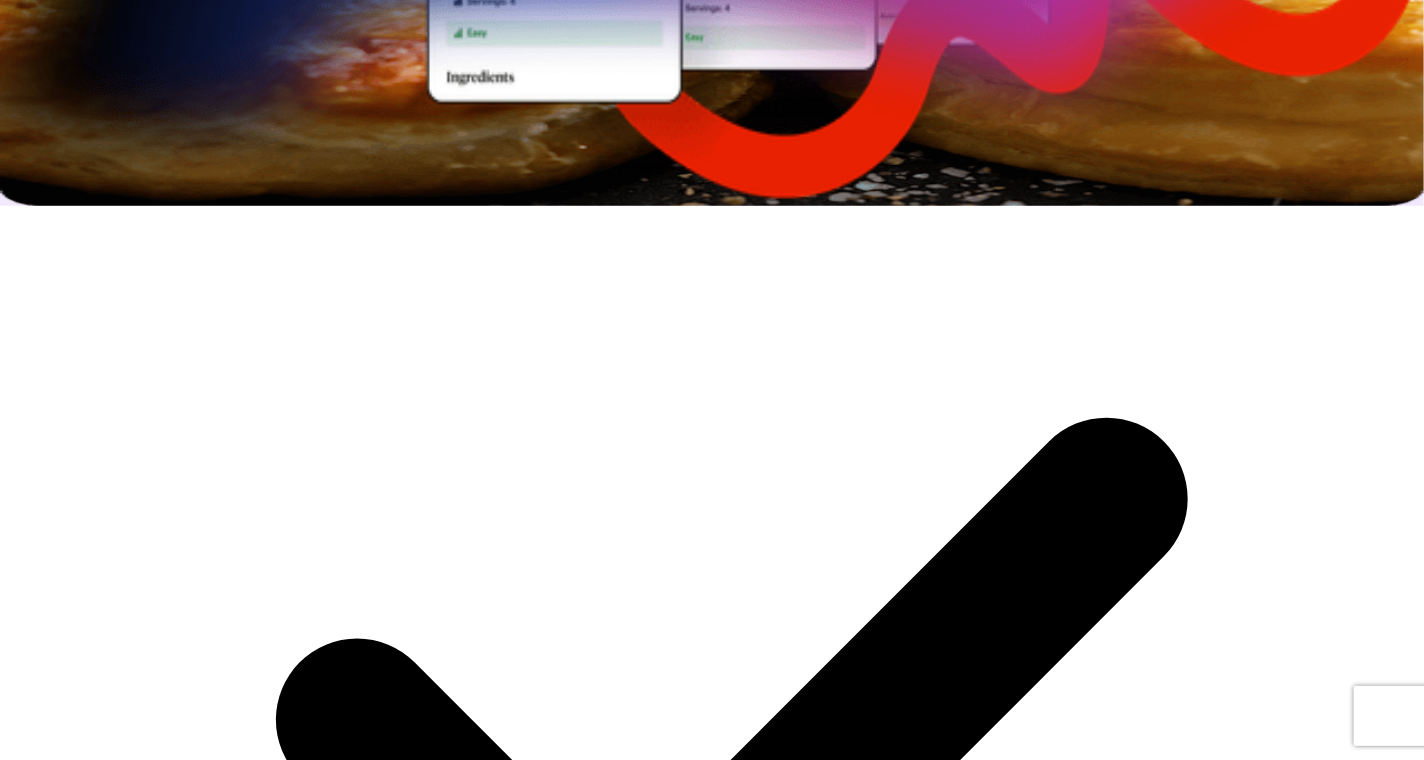 click on "Get Andrew Zimmern's 6-pack spice set, free with the annual plan. These bold, globally inspired blends are hand-selected to elevate everything from easy weeknight dinners to summer grilling favorites." at bounding box center [712, 10433] 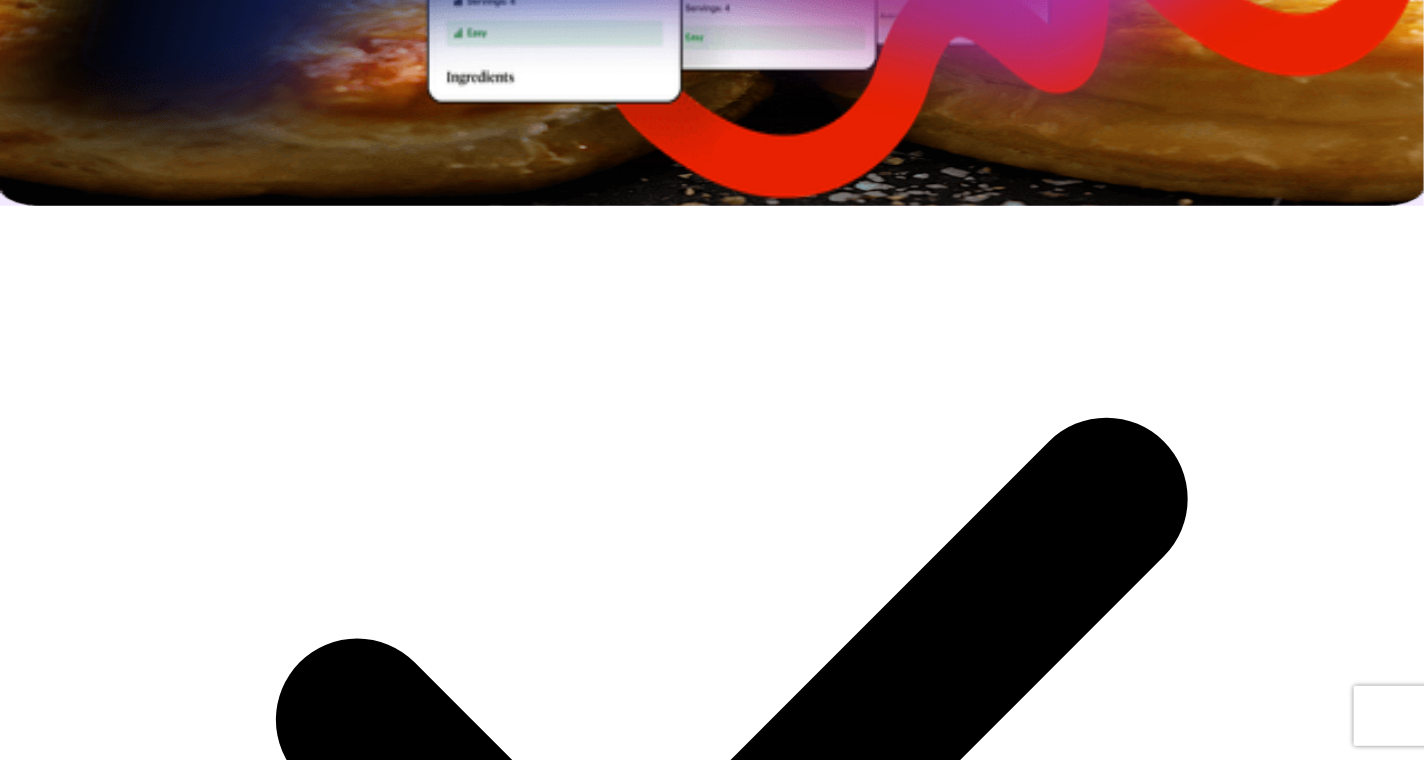 click on "Get Andrew Zimmern's 6-pack spice set, free with the annual plan. These bold, globally inspired blends are hand-selected to elevate everything from easy weeknight dinners to summer grilling favorites." at bounding box center [712, 10433] 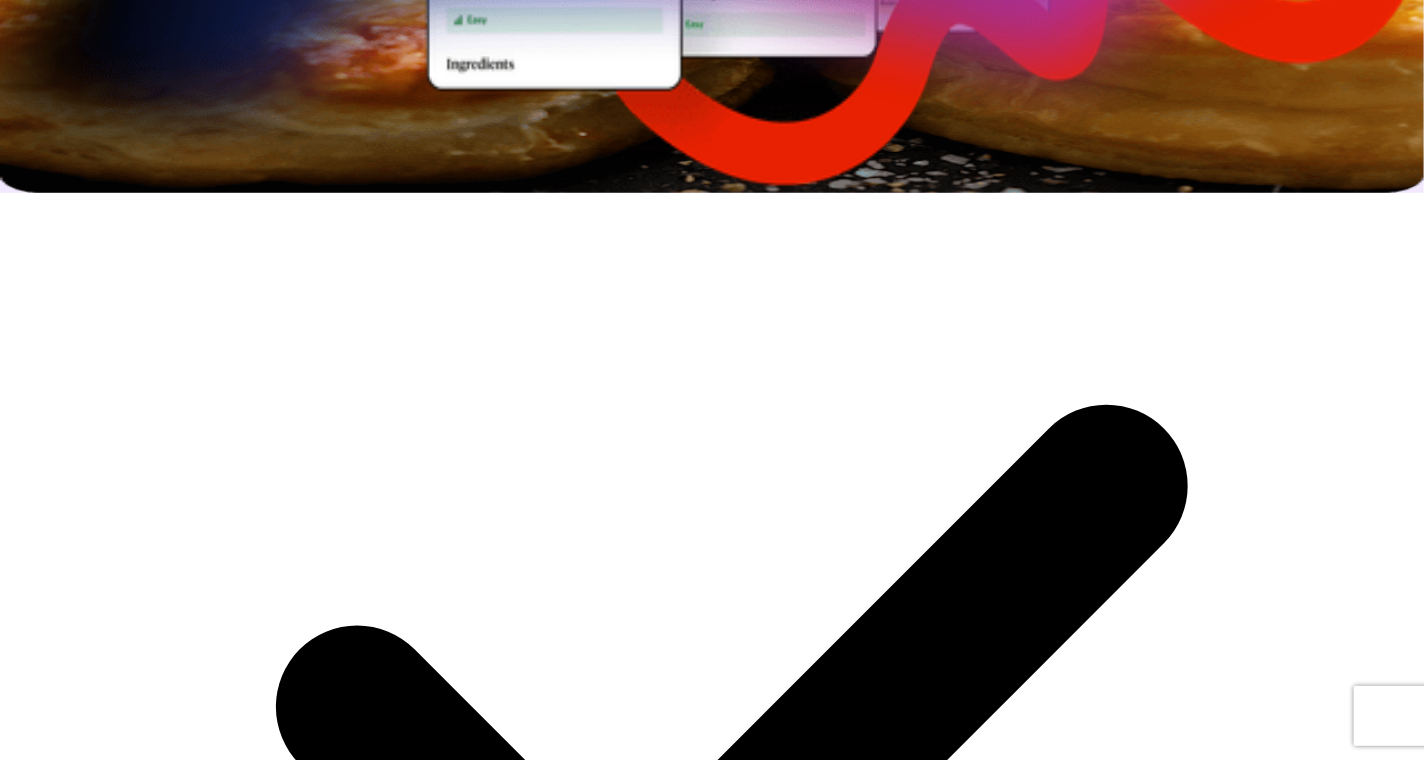 scroll, scrollTop: 463, scrollLeft: 0, axis: vertical 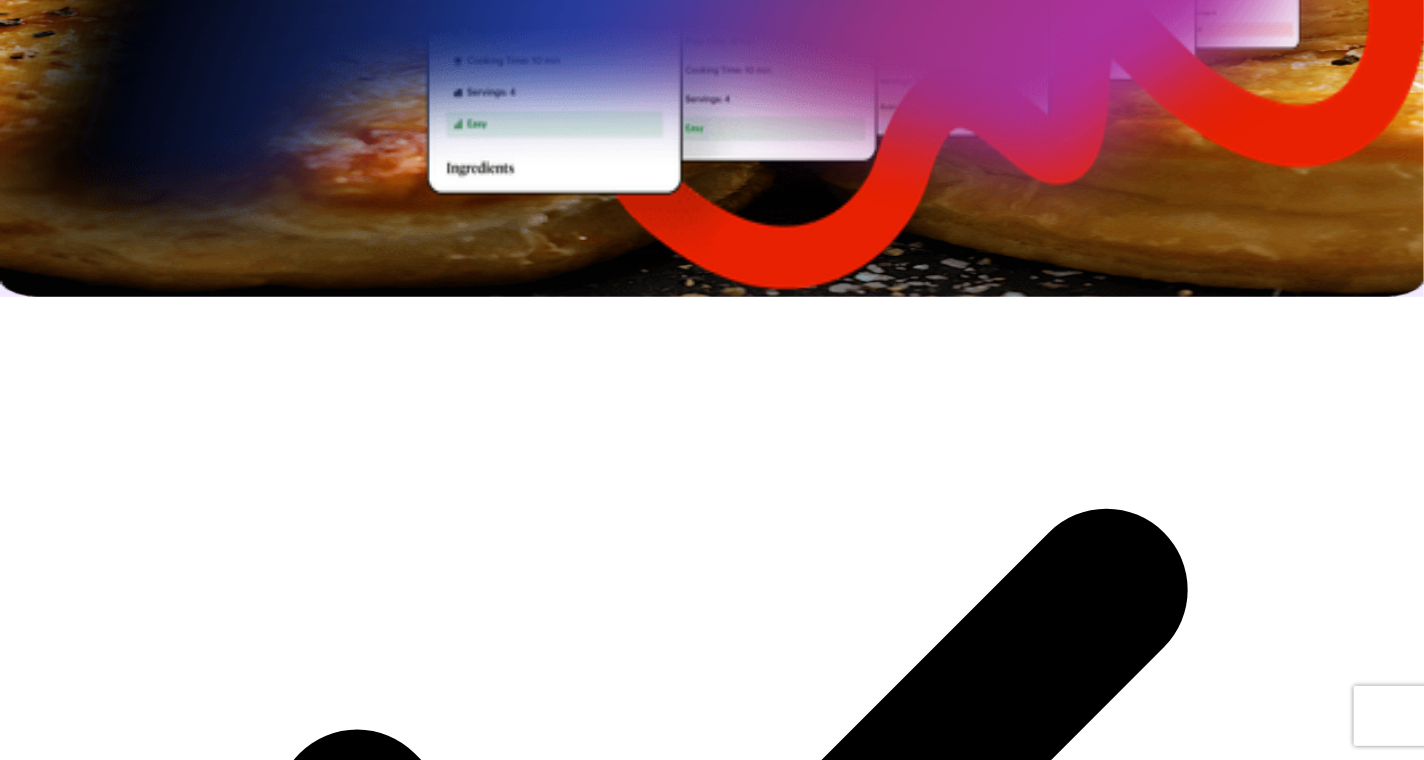 click on "Chef-crafted flavor, on the house Get Andrew Zimmern's 6-pack spice set, free with the annual plan. These bold, globally inspired blends are hand-selected to elevate everything from easy weeknight dinners to summer grilling favorites." at bounding box center [712, 10503] 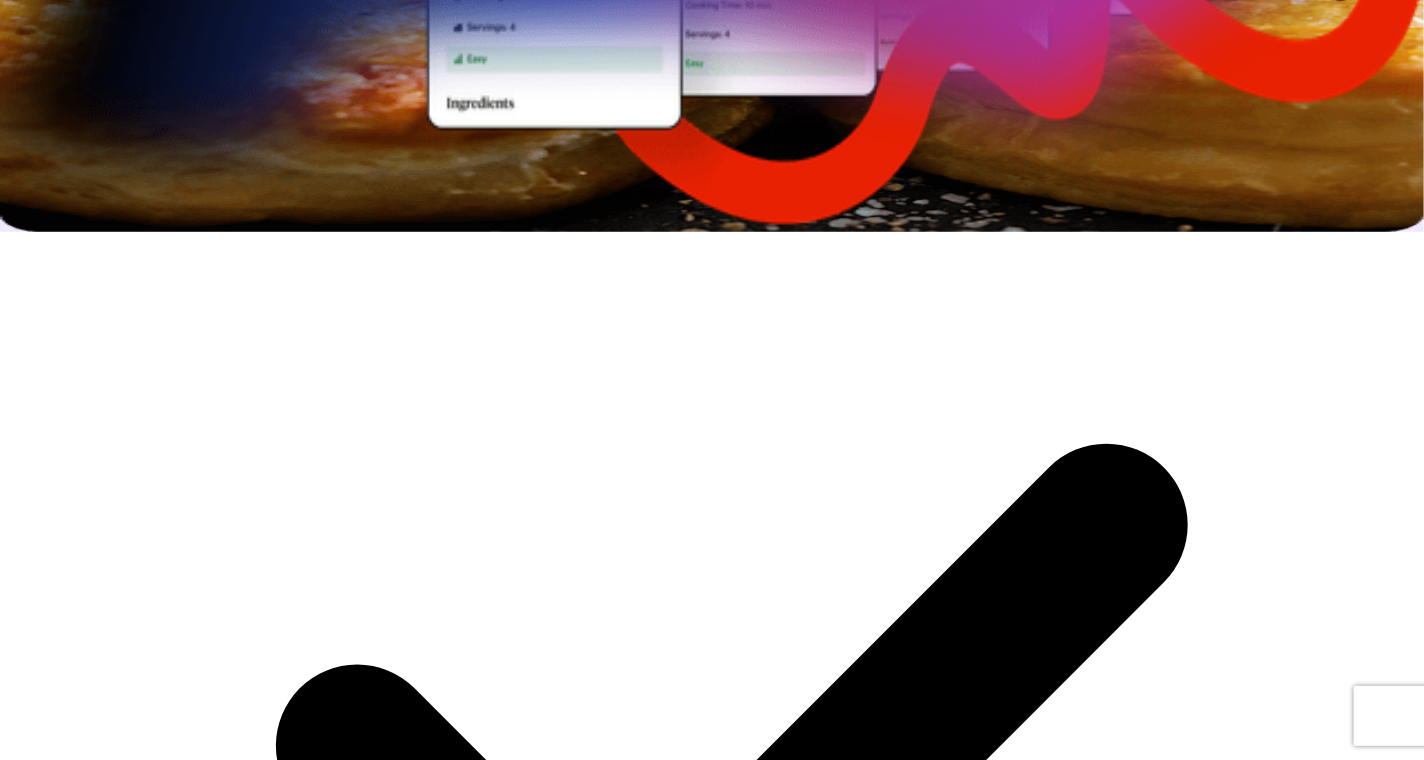 scroll, scrollTop: 578, scrollLeft: 0, axis: vertical 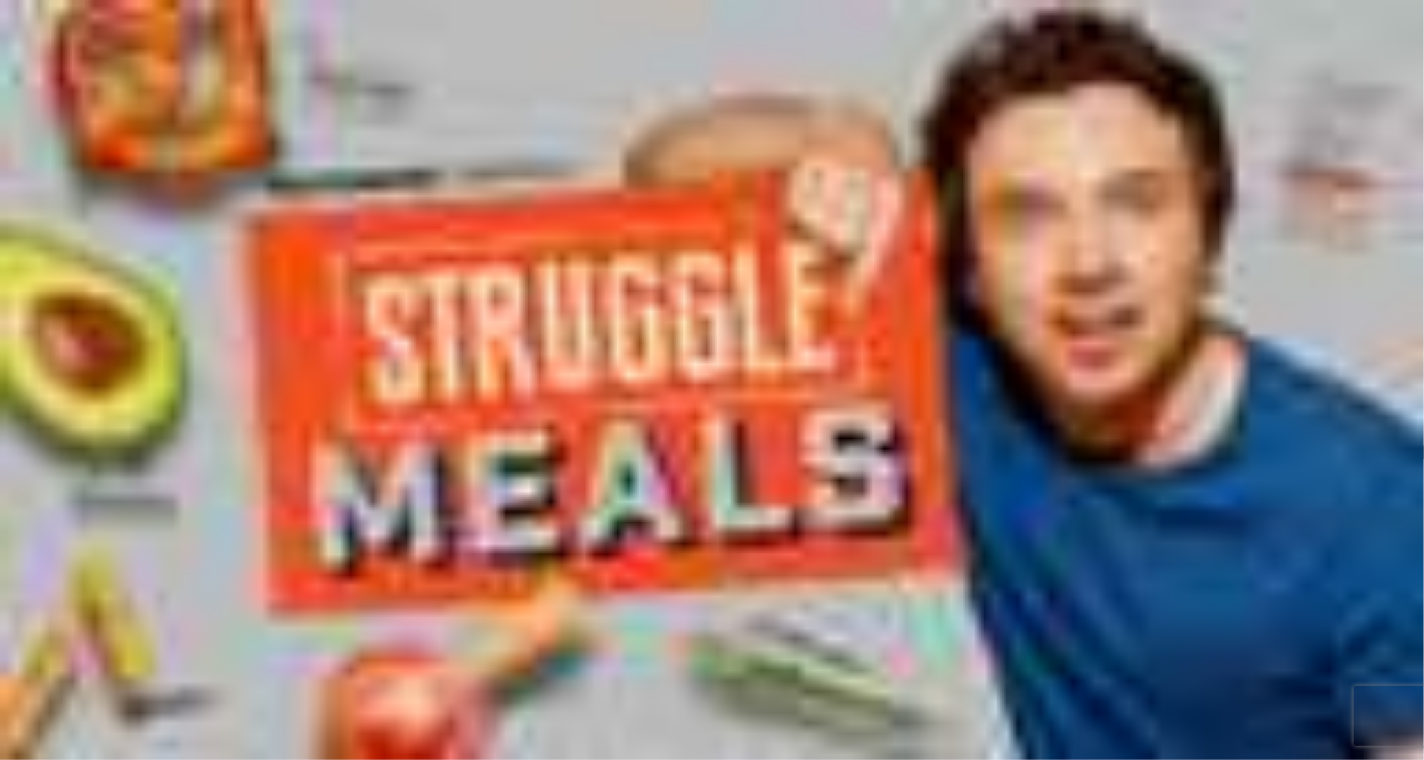 click on "Kale Caesar" at bounding box center [712, 382] 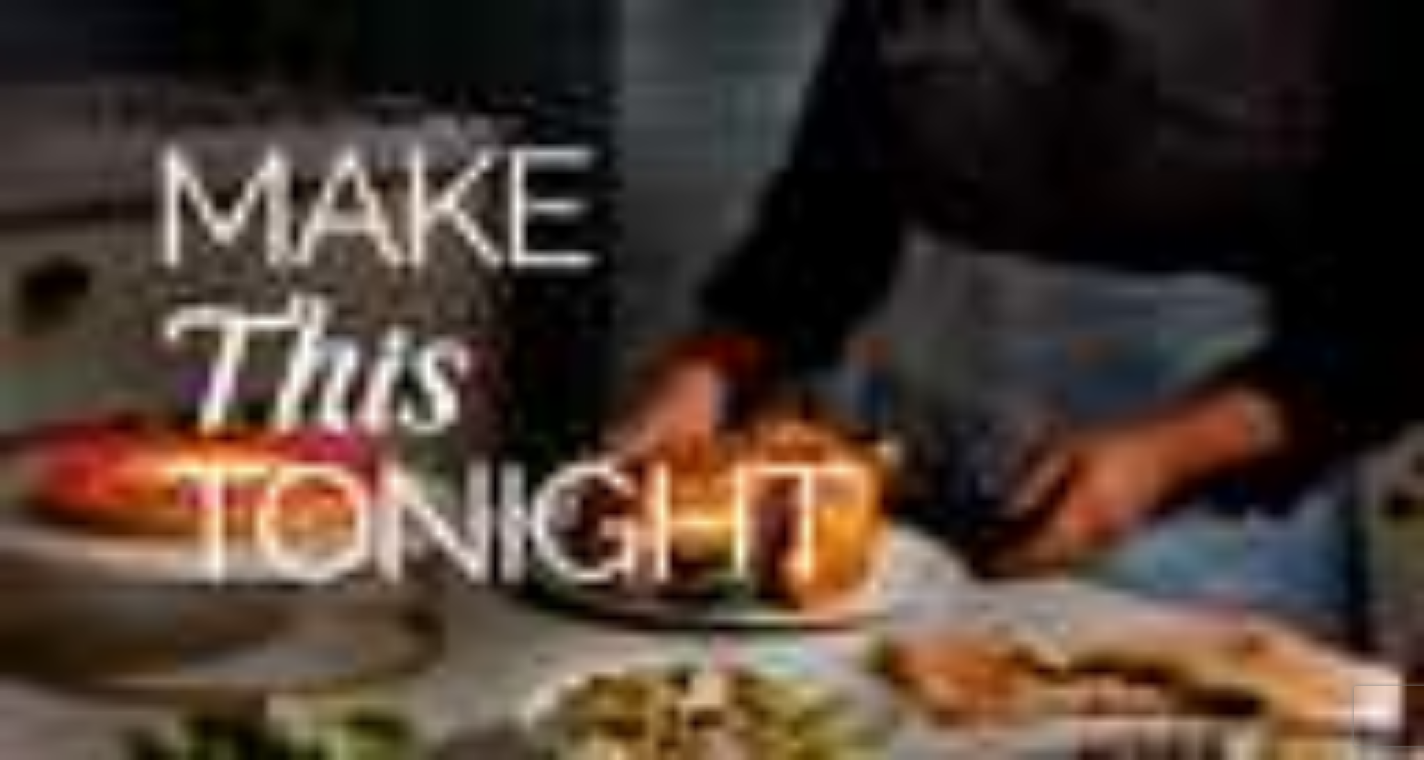 scroll, scrollTop: 0, scrollLeft: 0, axis: both 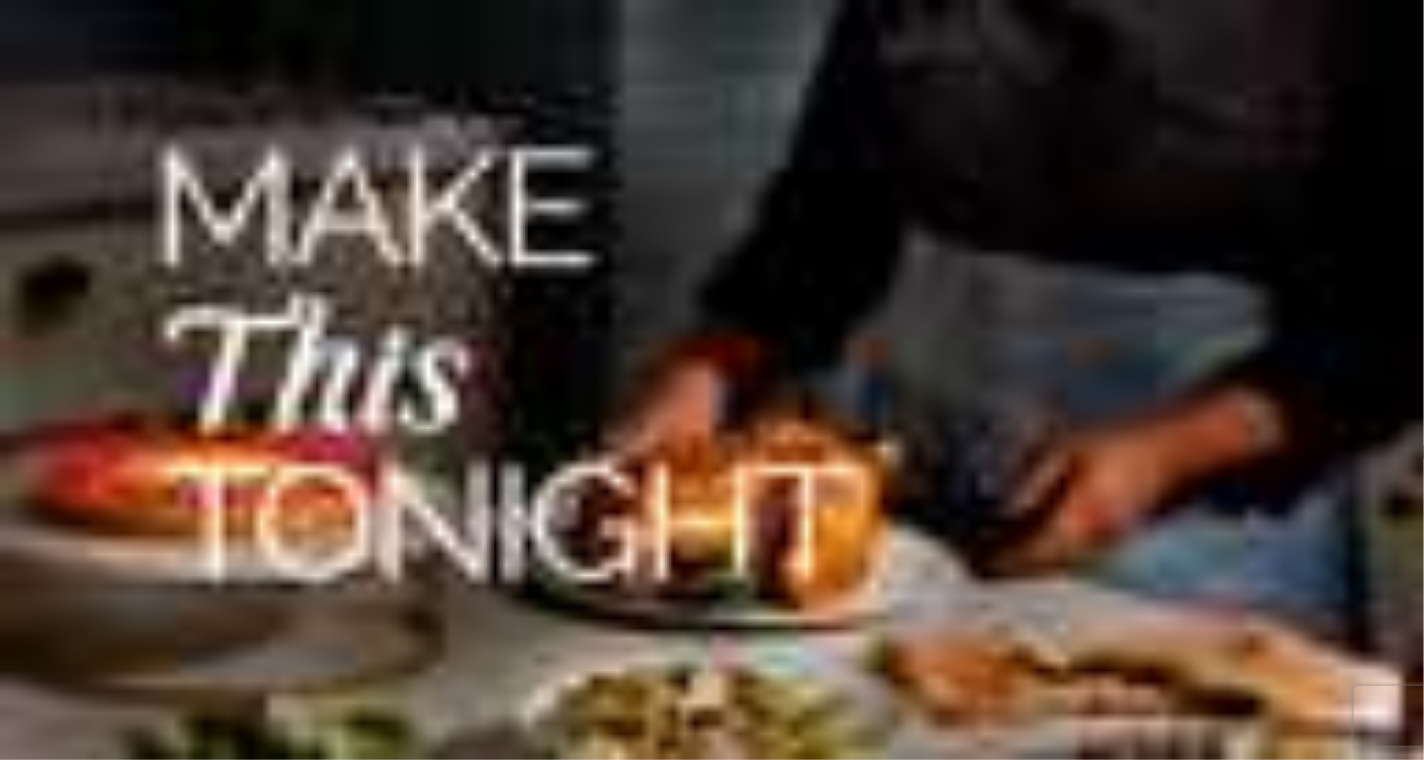 click on "Spanish Cucumber & Tomato Salad with Almonds, and Sherry Vinaigrette" at bounding box center (712, 382) 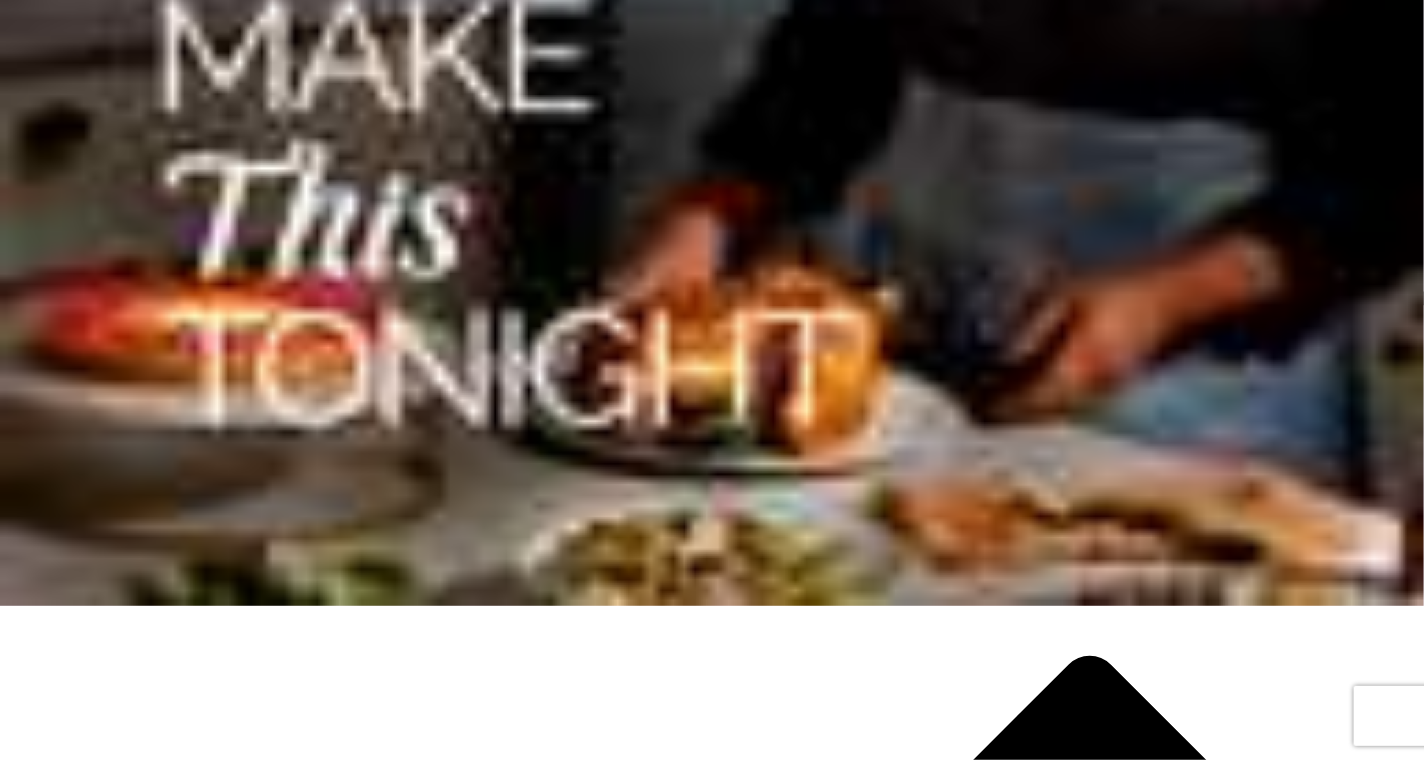 click at bounding box center [28, 8483] 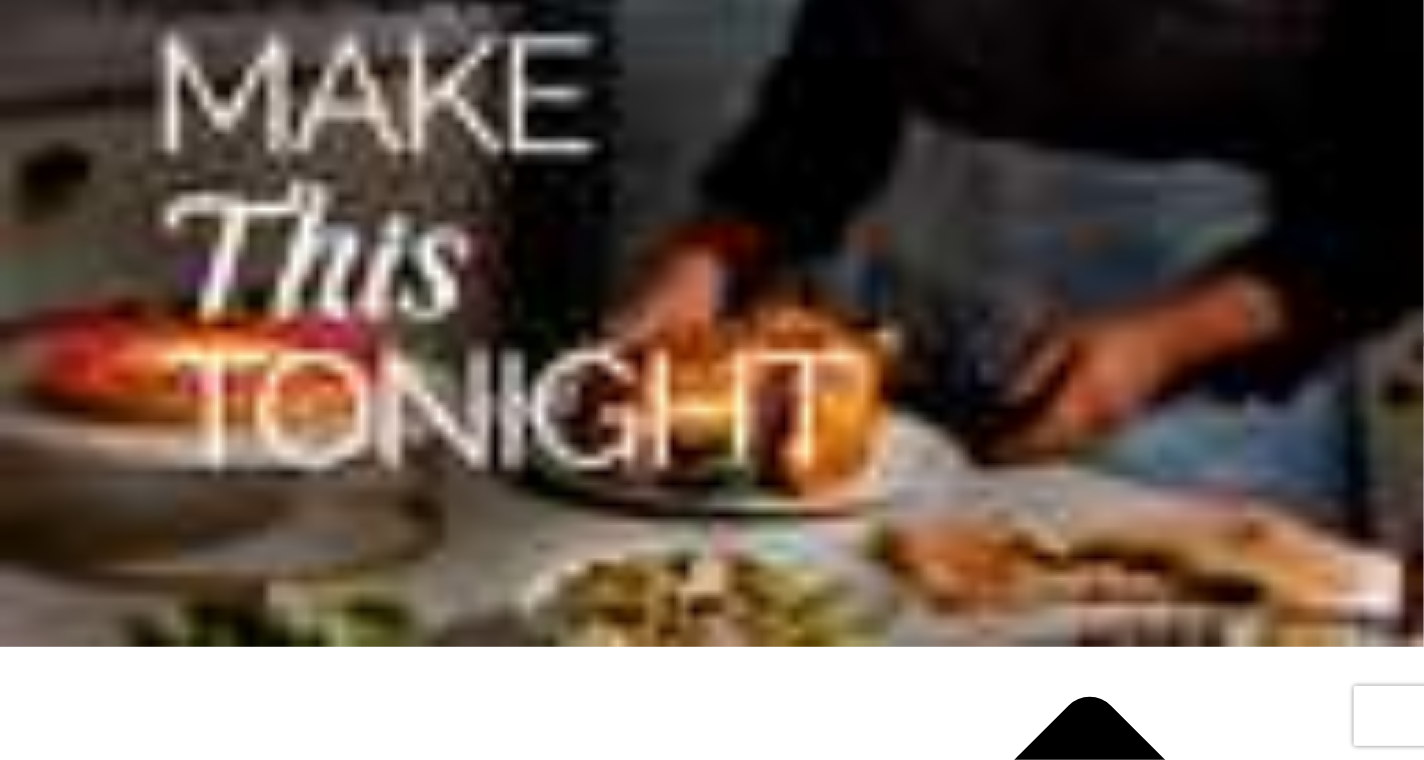scroll, scrollTop: 105, scrollLeft: 0, axis: vertical 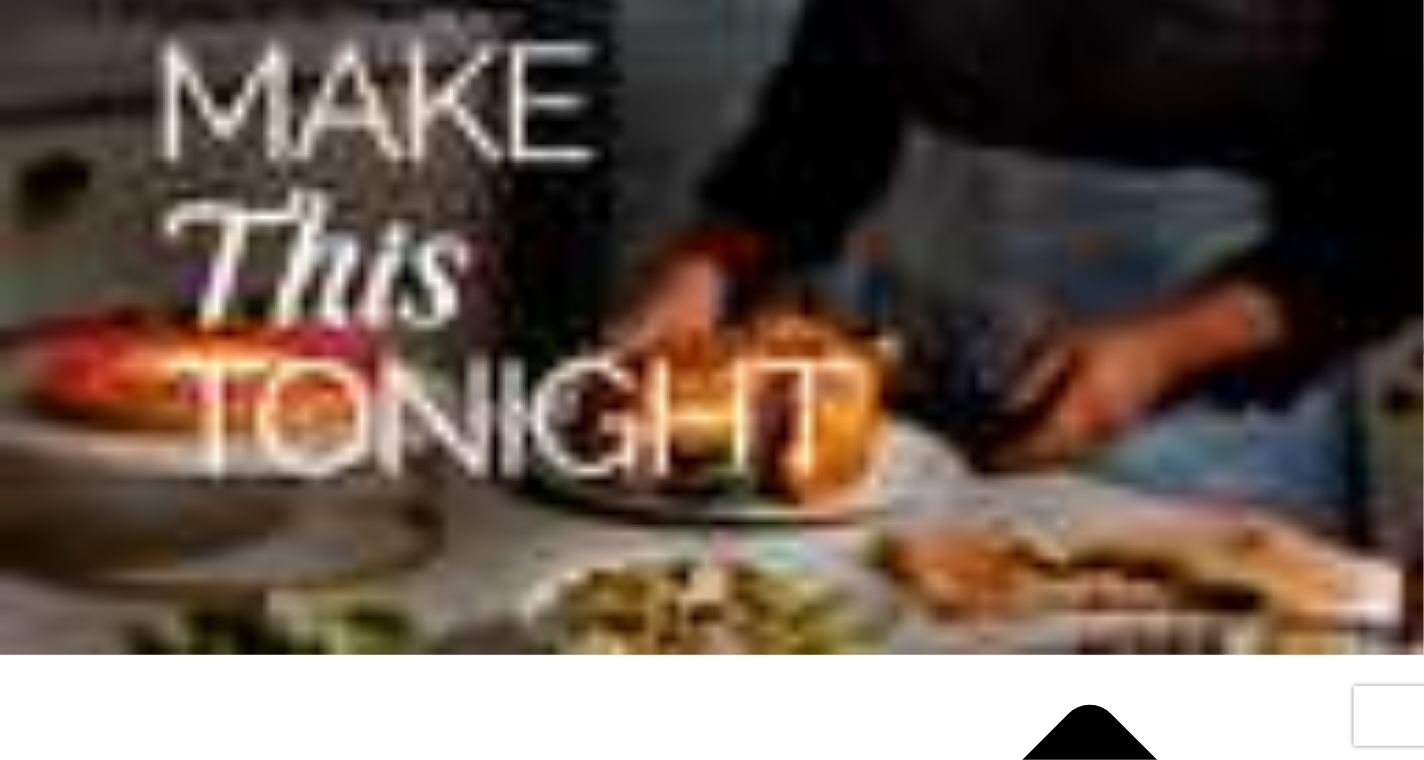 drag, startPoint x: 426, startPoint y: 127, endPoint x: 155, endPoint y: 129, distance: 271.0074 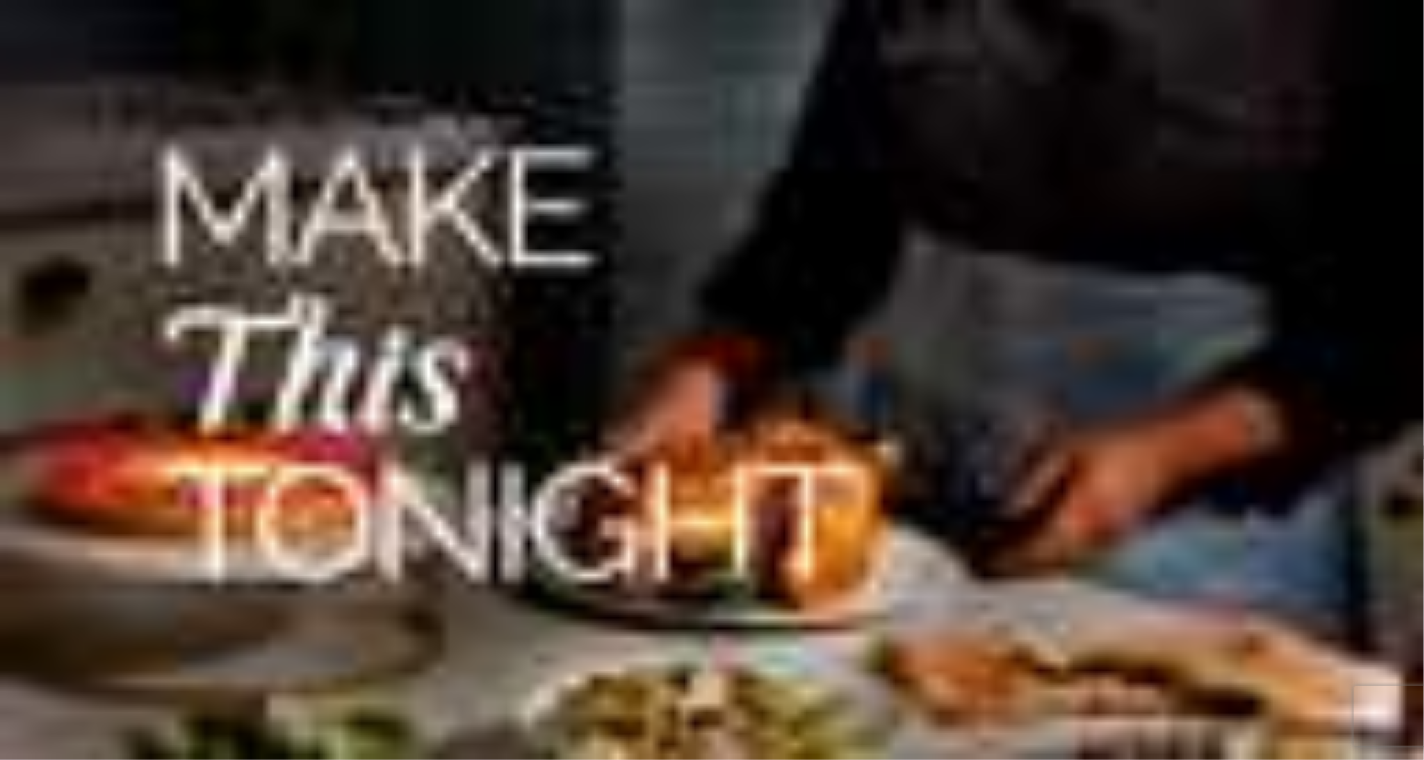 scroll, scrollTop: 167, scrollLeft: 0, axis: vertical 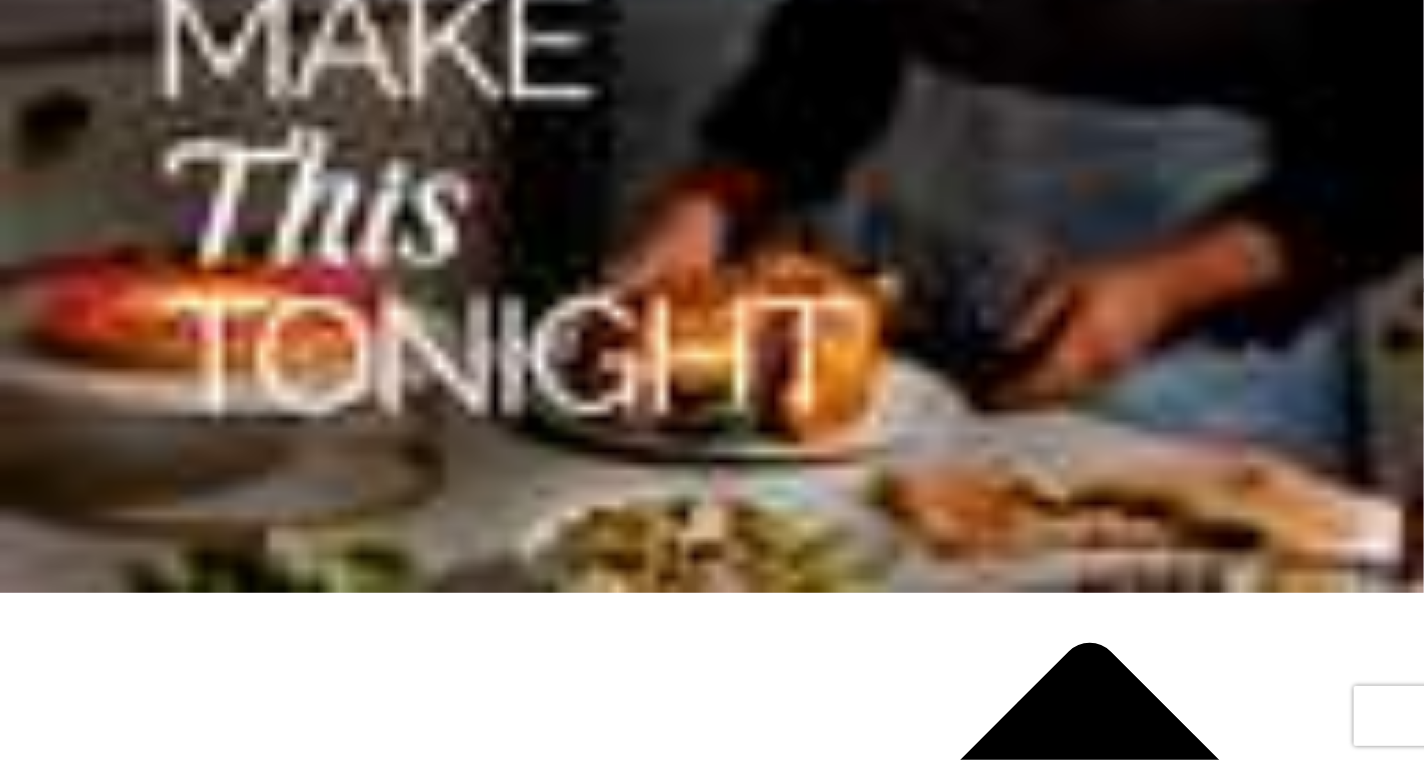 click at bounding box center (28, 10268) 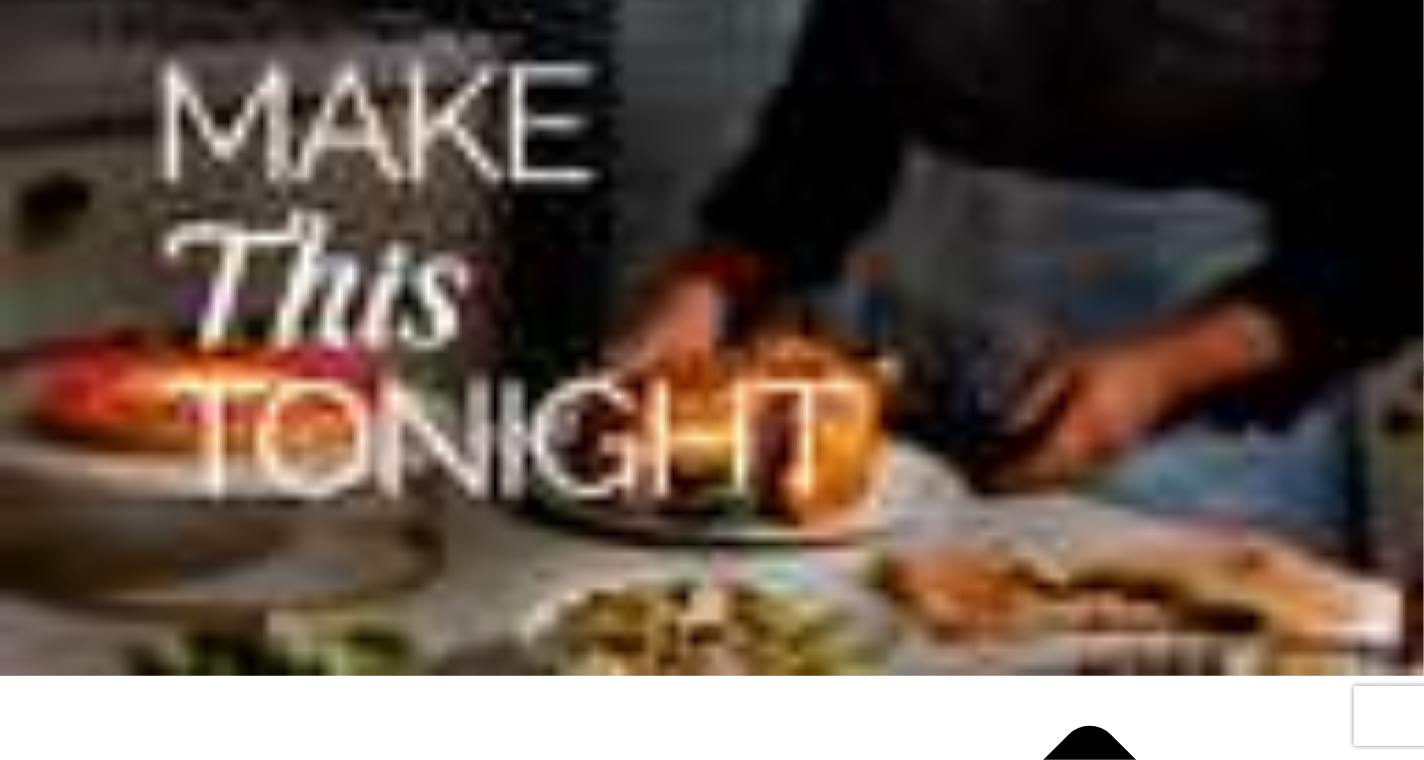 scroll, scrollTop: 75, scrollLeft: 0, axis: vertical 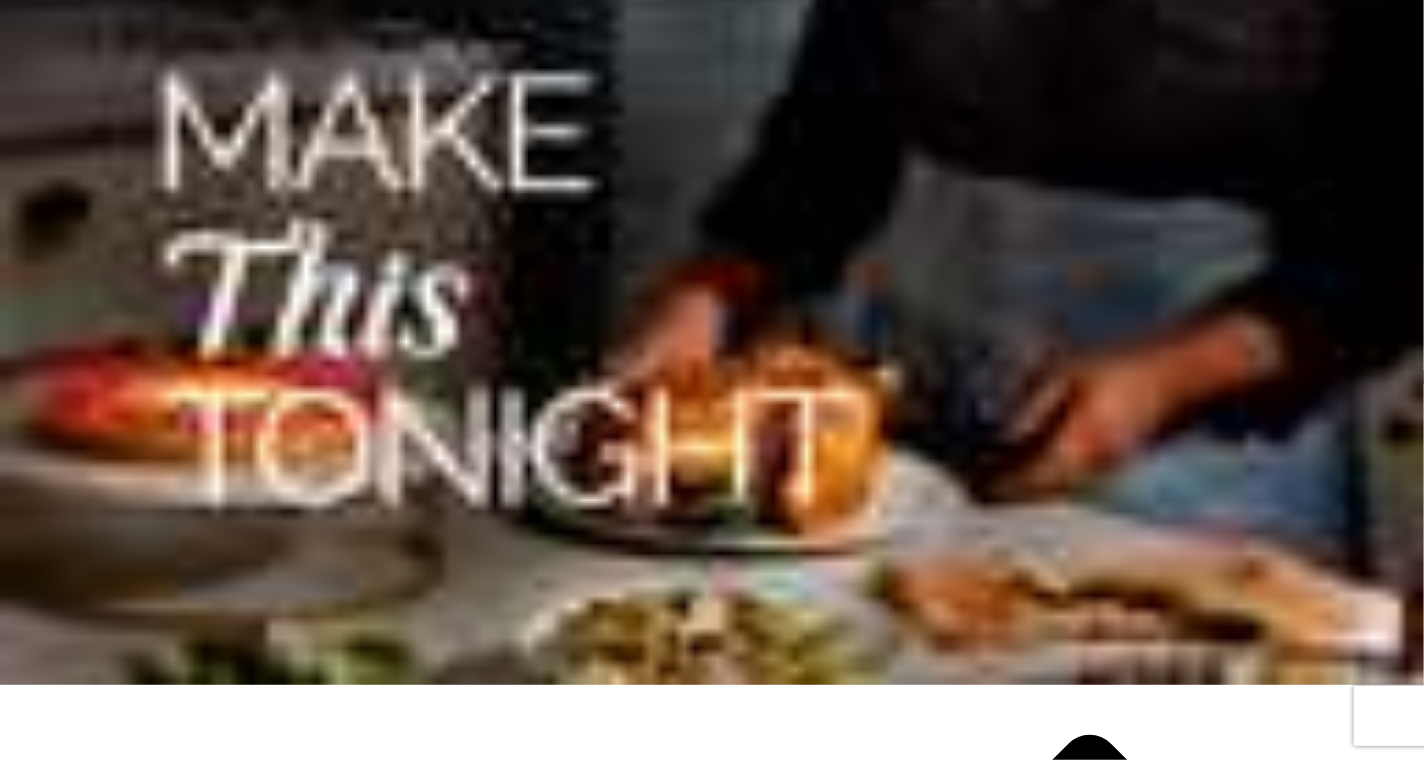 click on "Elote Salad" at bounding box center (712, 307) 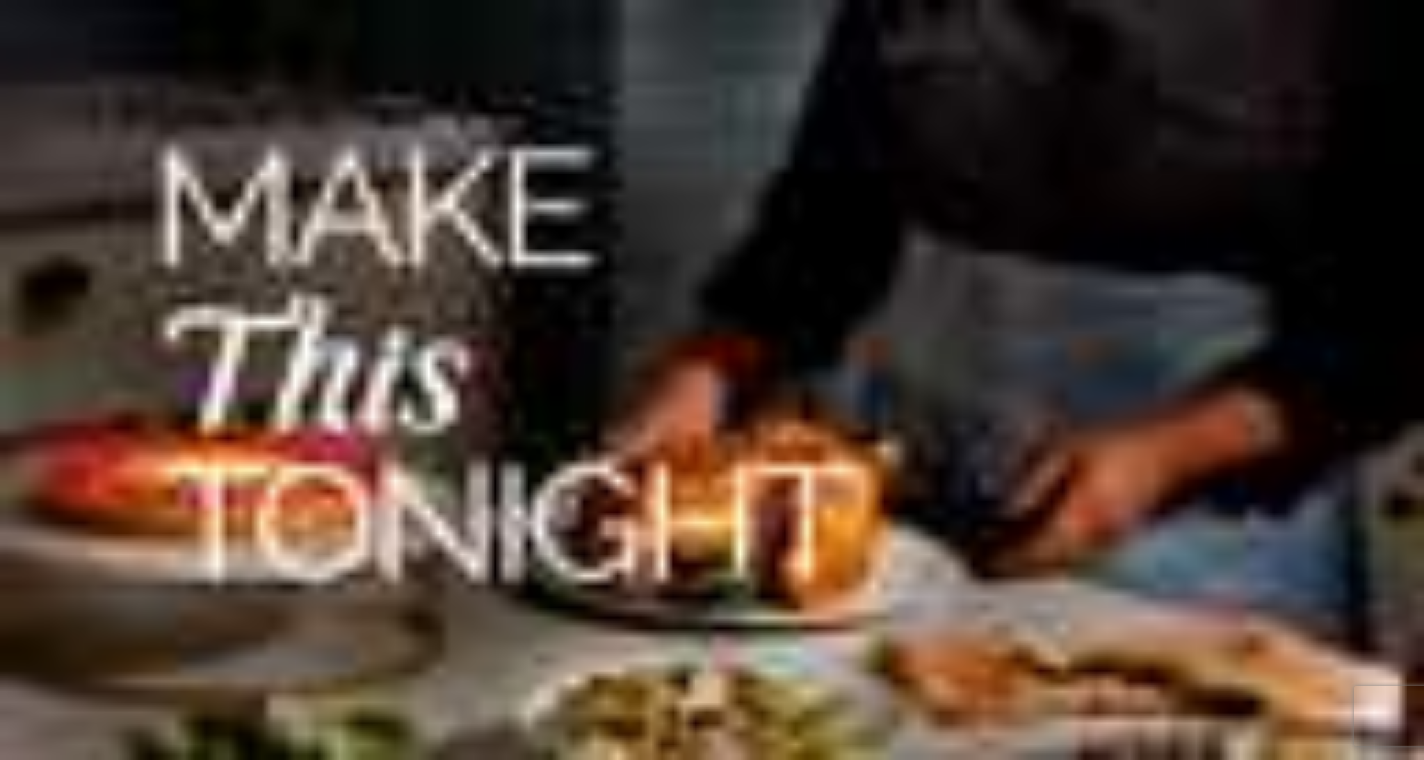 scroll, scrollTop: 0, scrollLeft: 0, axis: both 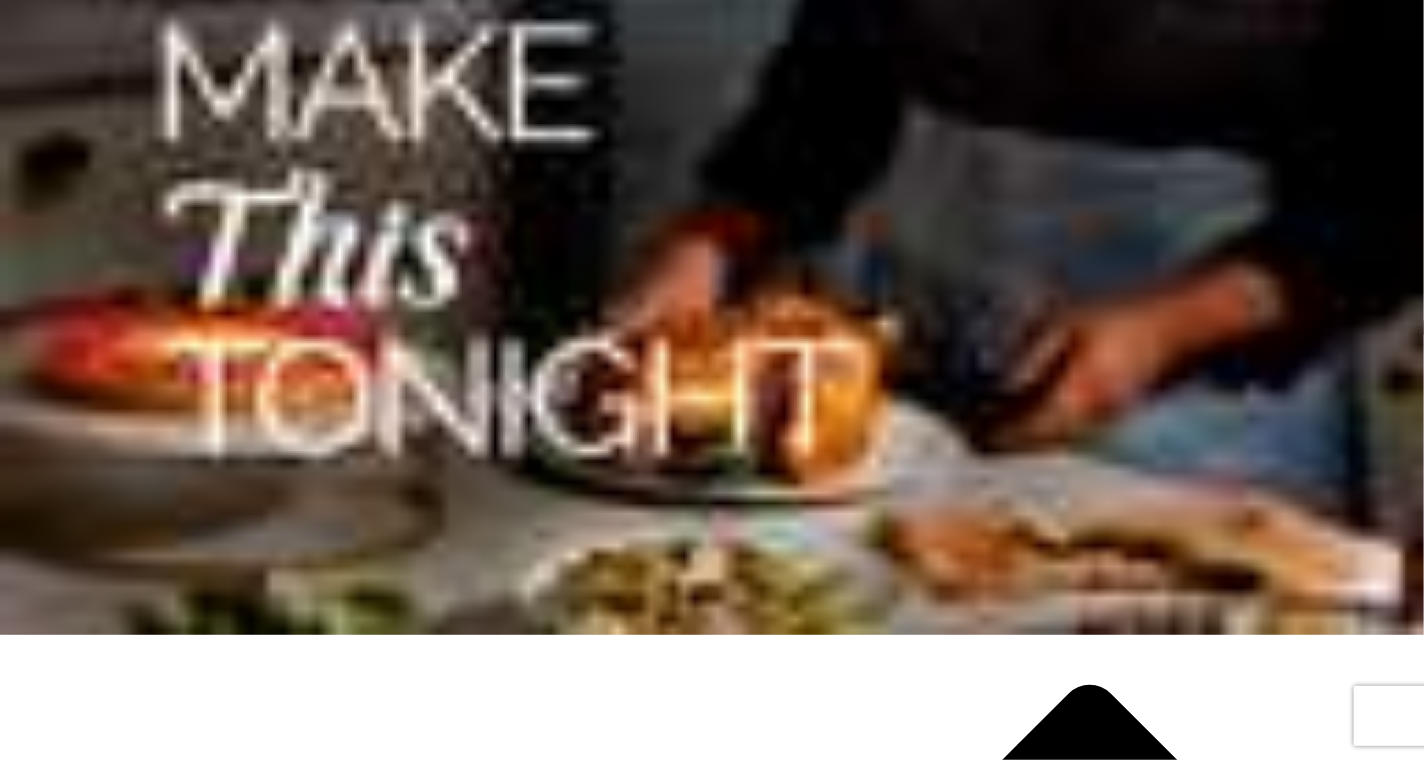 click at bounding box center (28, 10511) 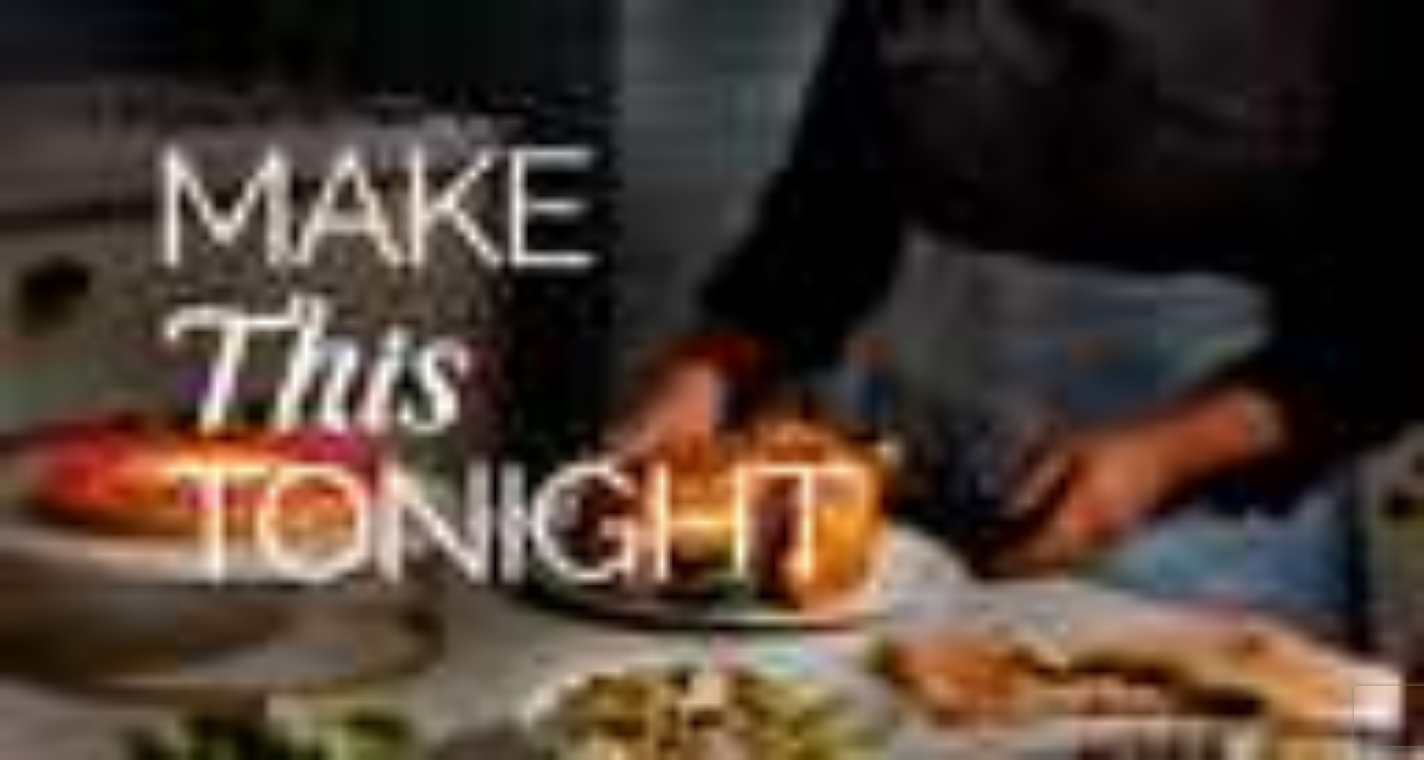 scroll, scrollTop: 0, scrollLeft: 0, axis: both 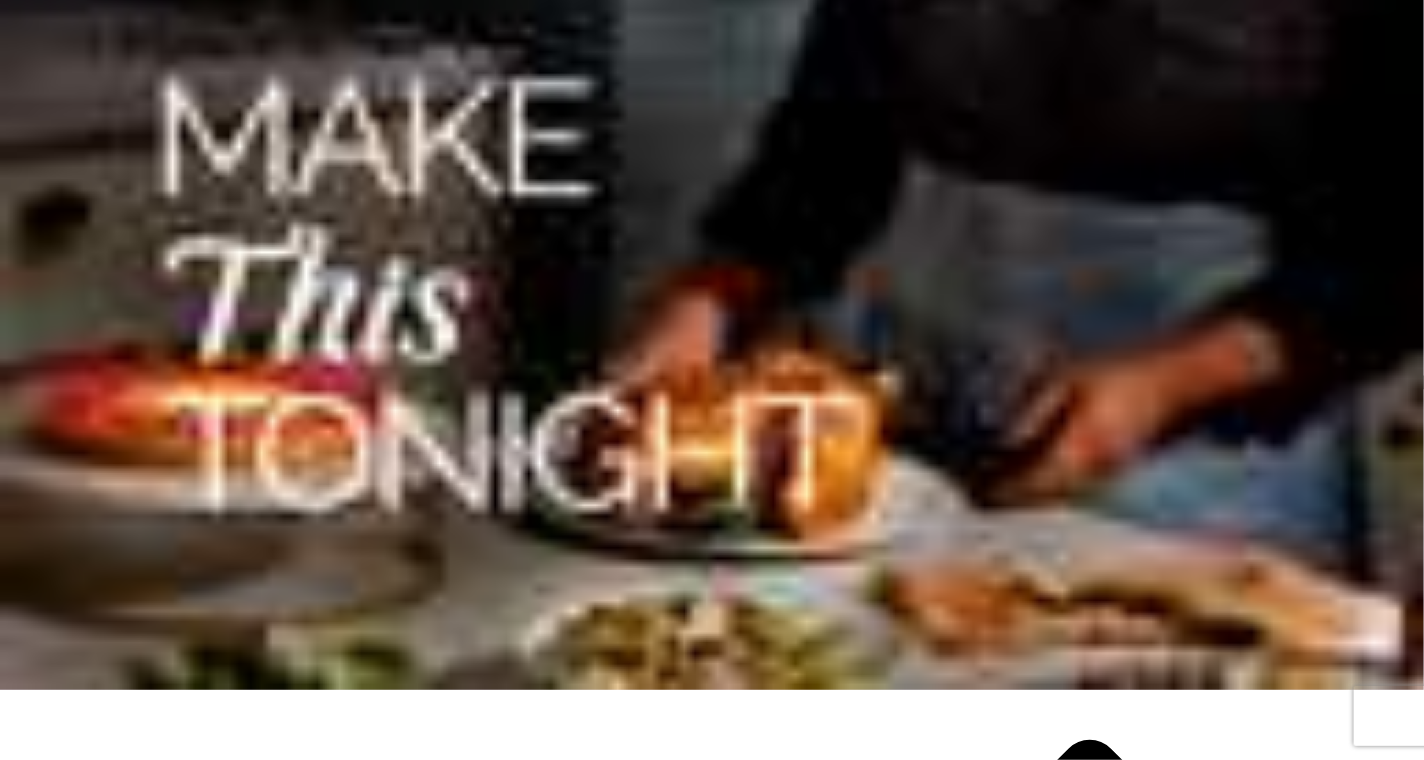 click at bounding box center [28, 8513] 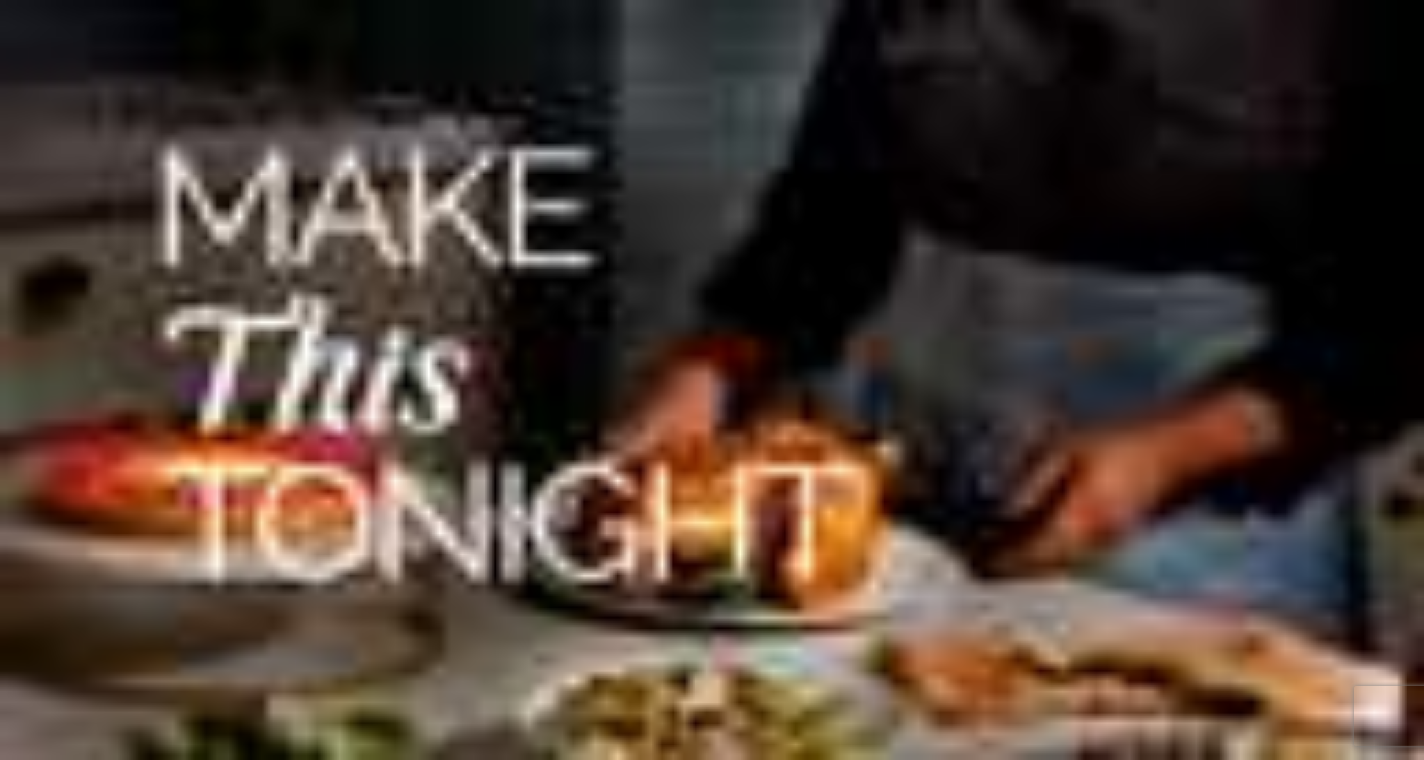 scroll, scrollTop: 0, scrollLeft: 0, axis: both 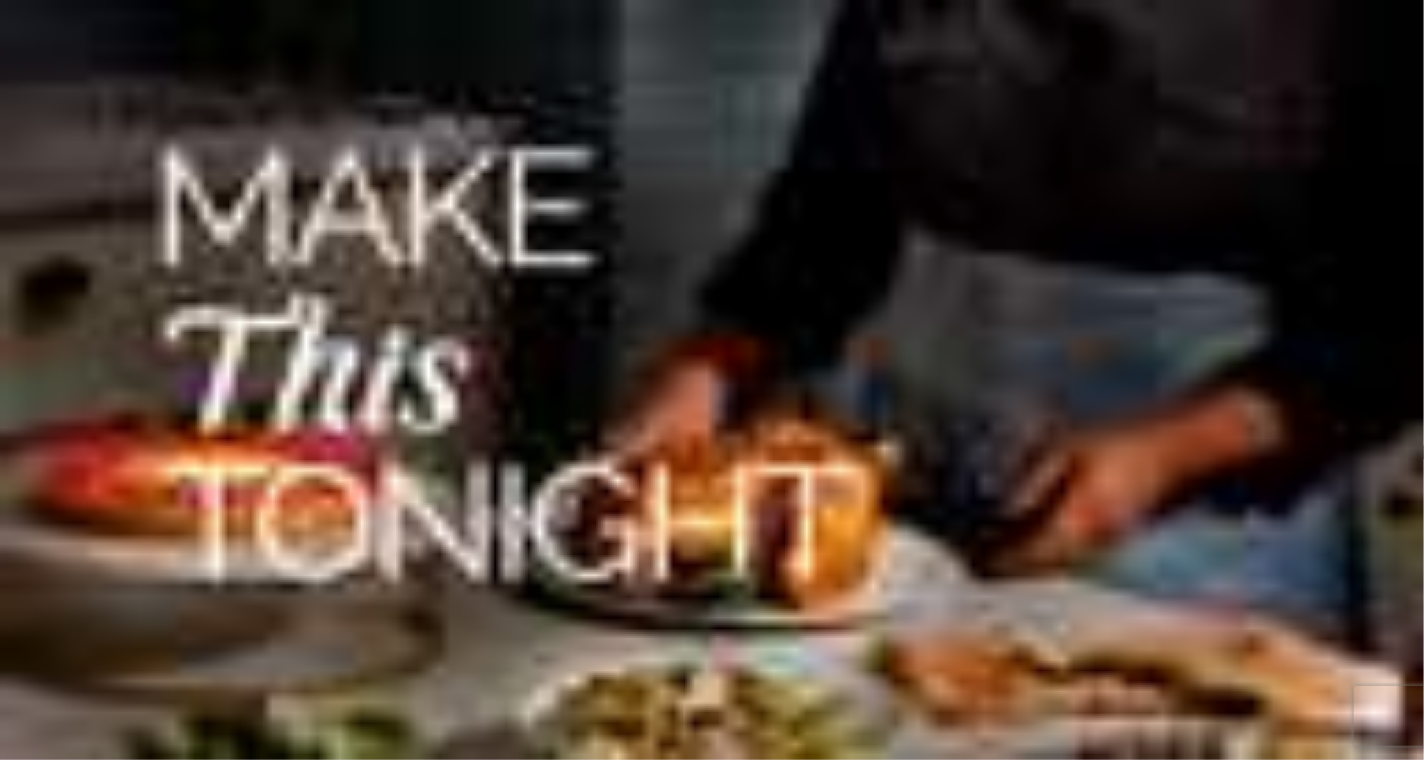 click on "Tomato and Herb Salad" at bounding box center [712, 382] 